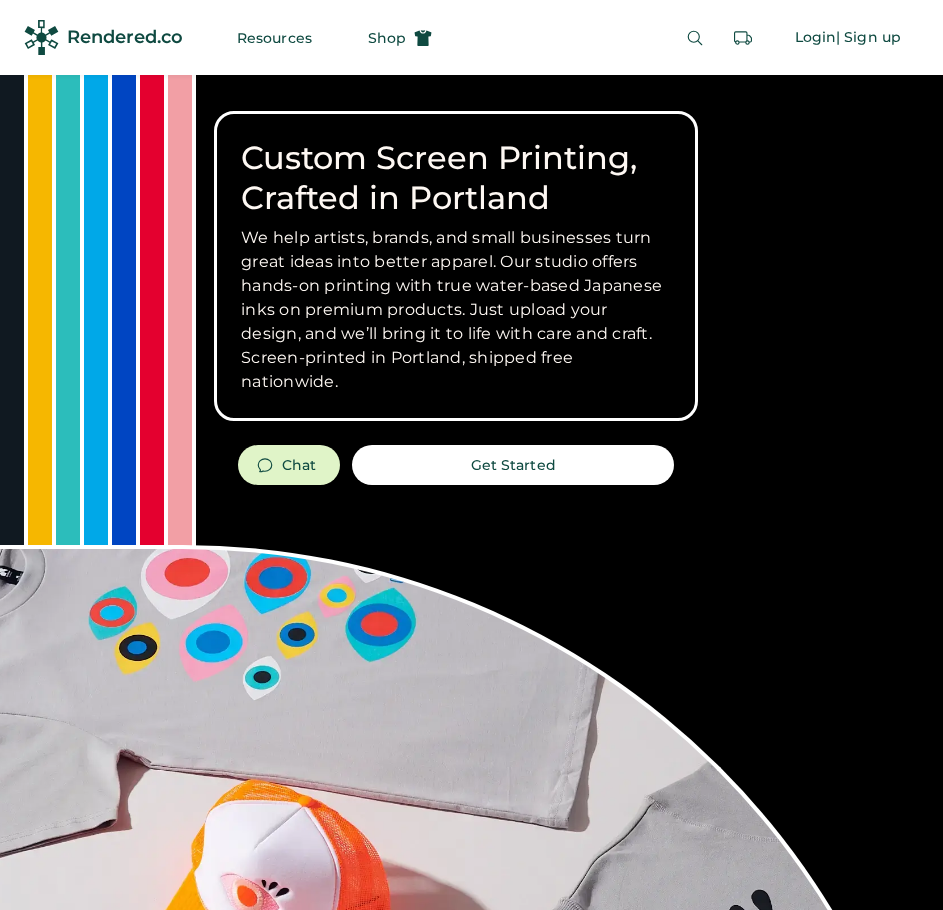 scroll, scrollTop: 0, scrollLeft: 0, axis: both 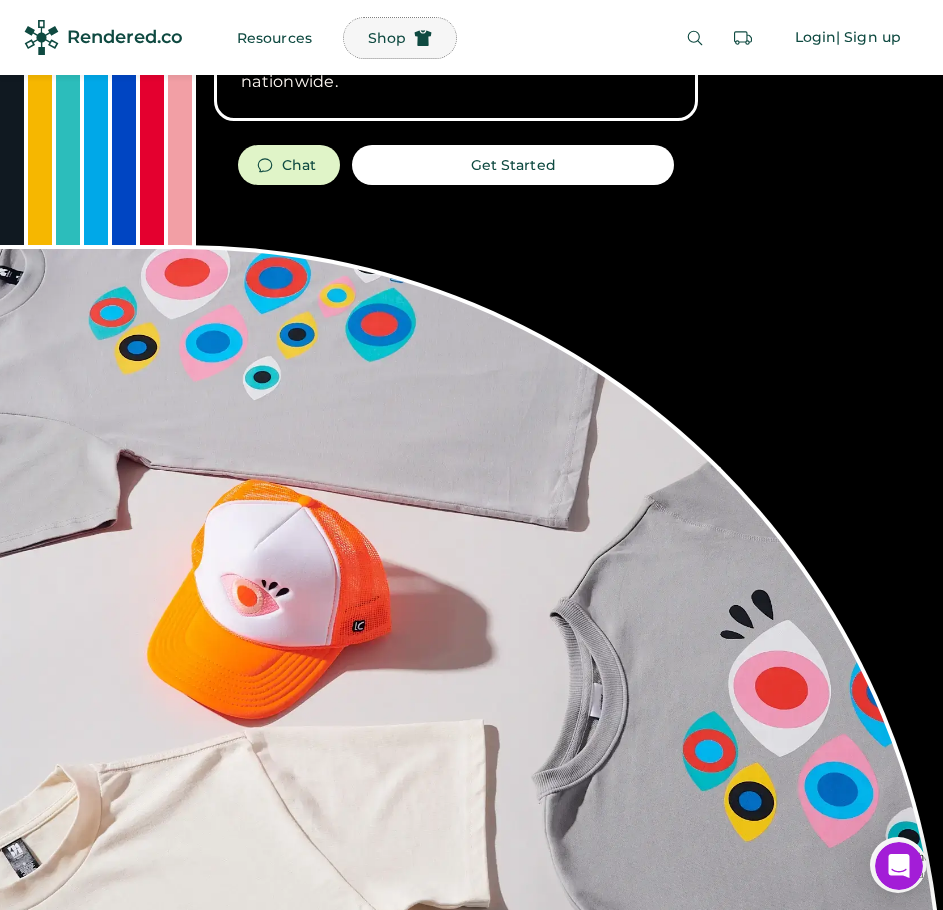 click on "Shop" at bounding box center [400, 38] 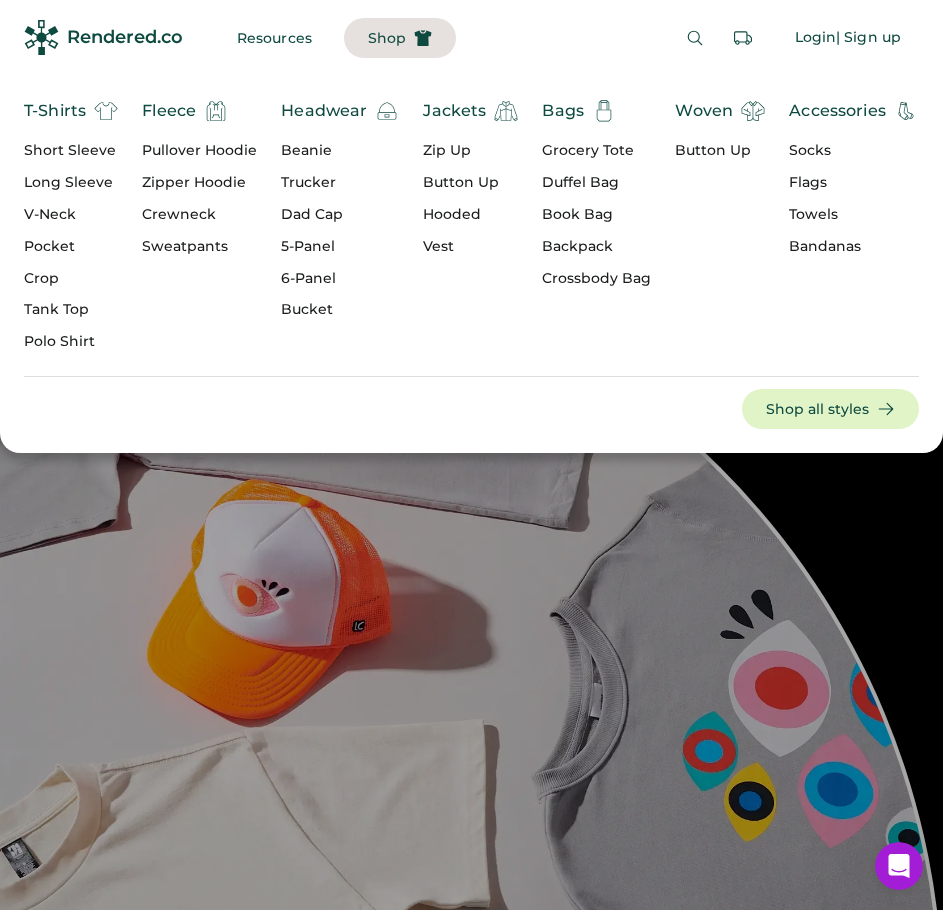 click on "Short Sleeve" at bounding box center (71, 151) 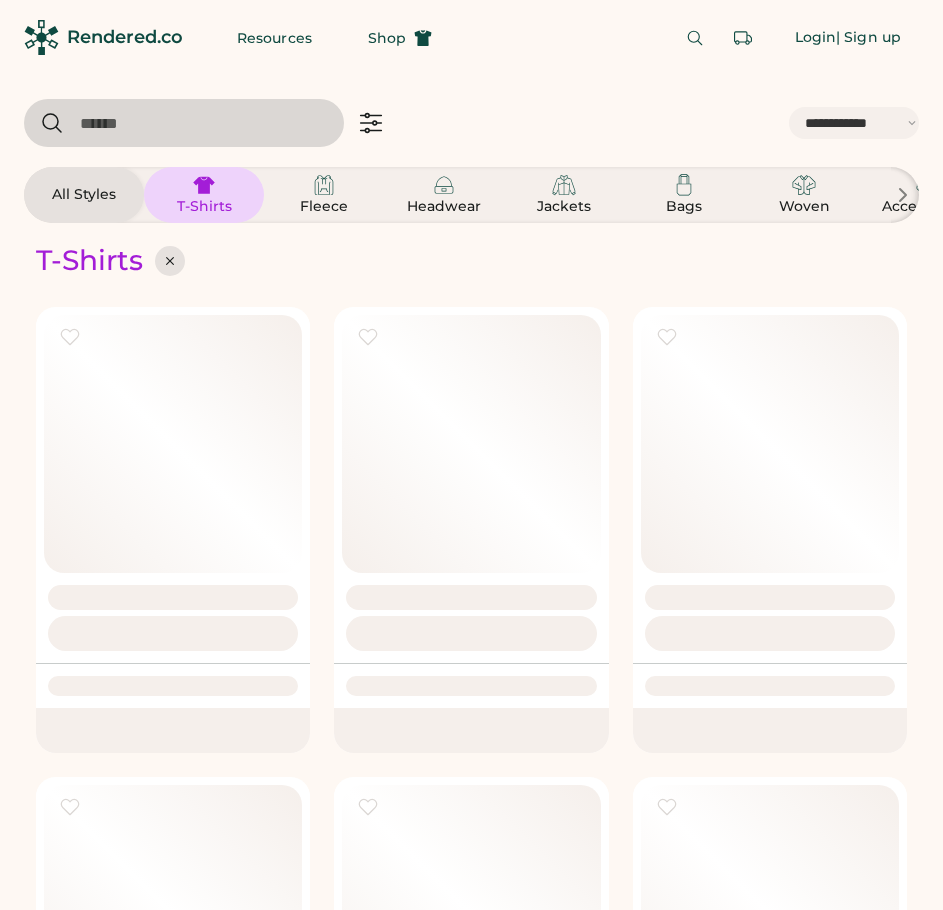 scroll, scrollTop: 0, scrollLeft: 0, axis: both 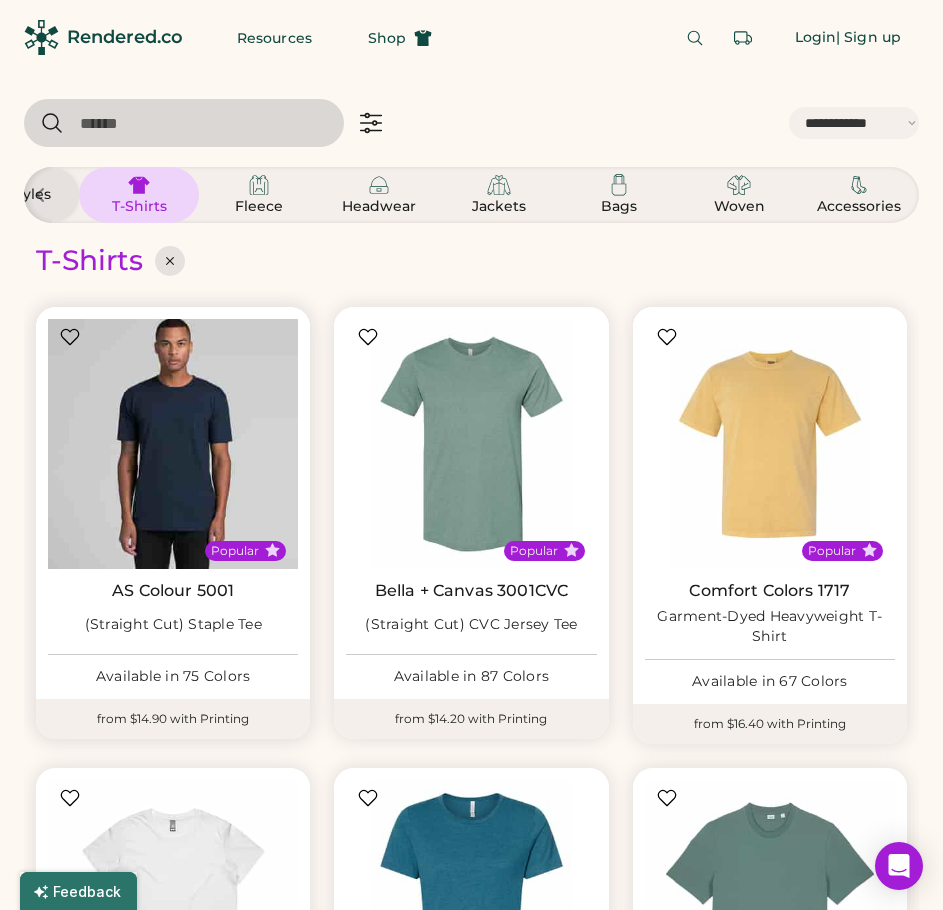 click at bounding box center [173, 444] 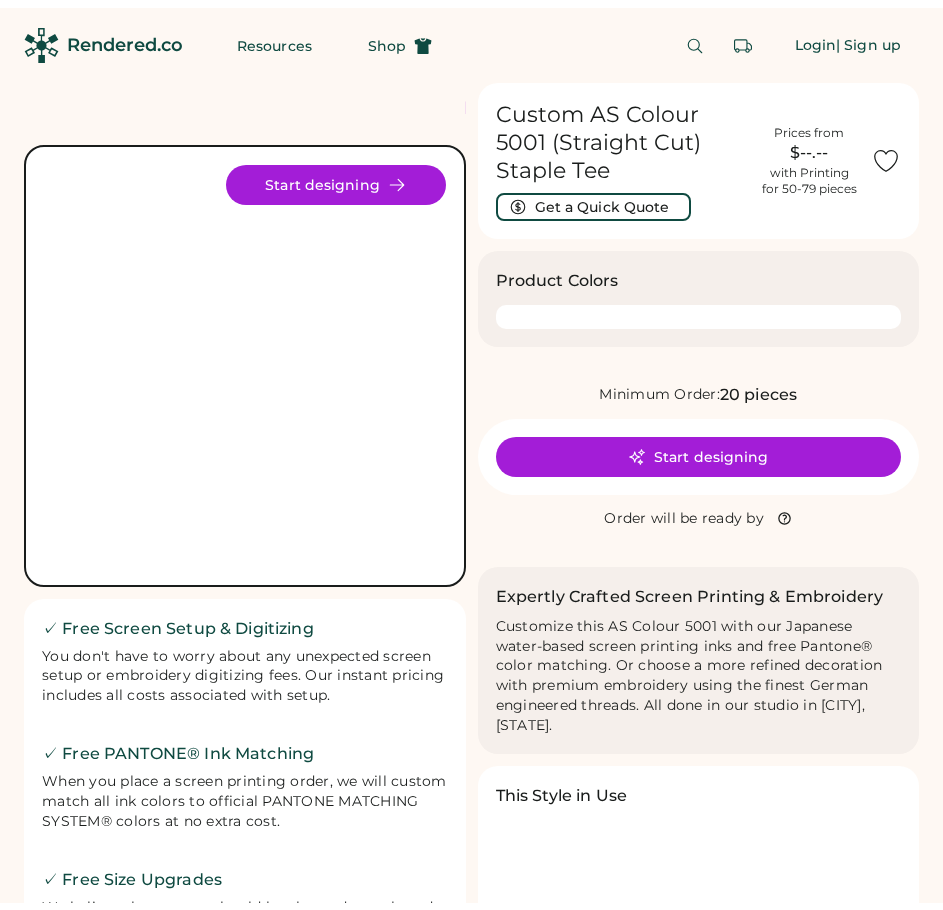 scroll, scrollTop: 0, scrollLeft: 0, axis: both 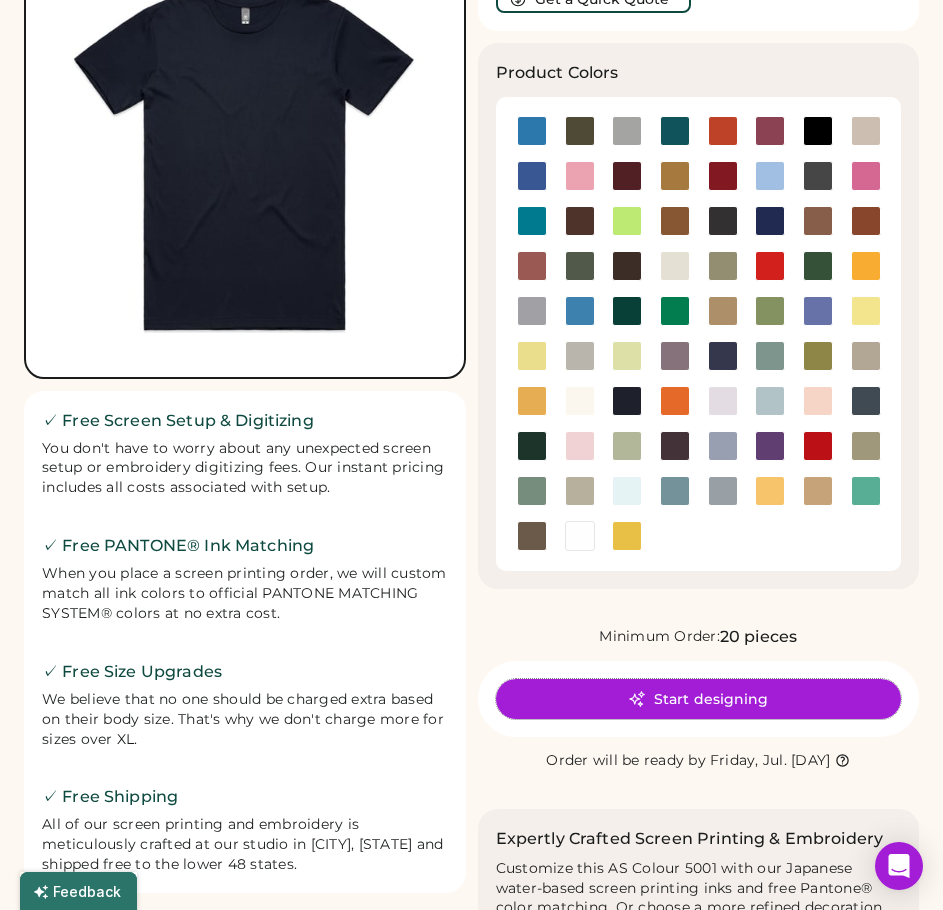 click on "Start designing" at bounding box center (699, 699) 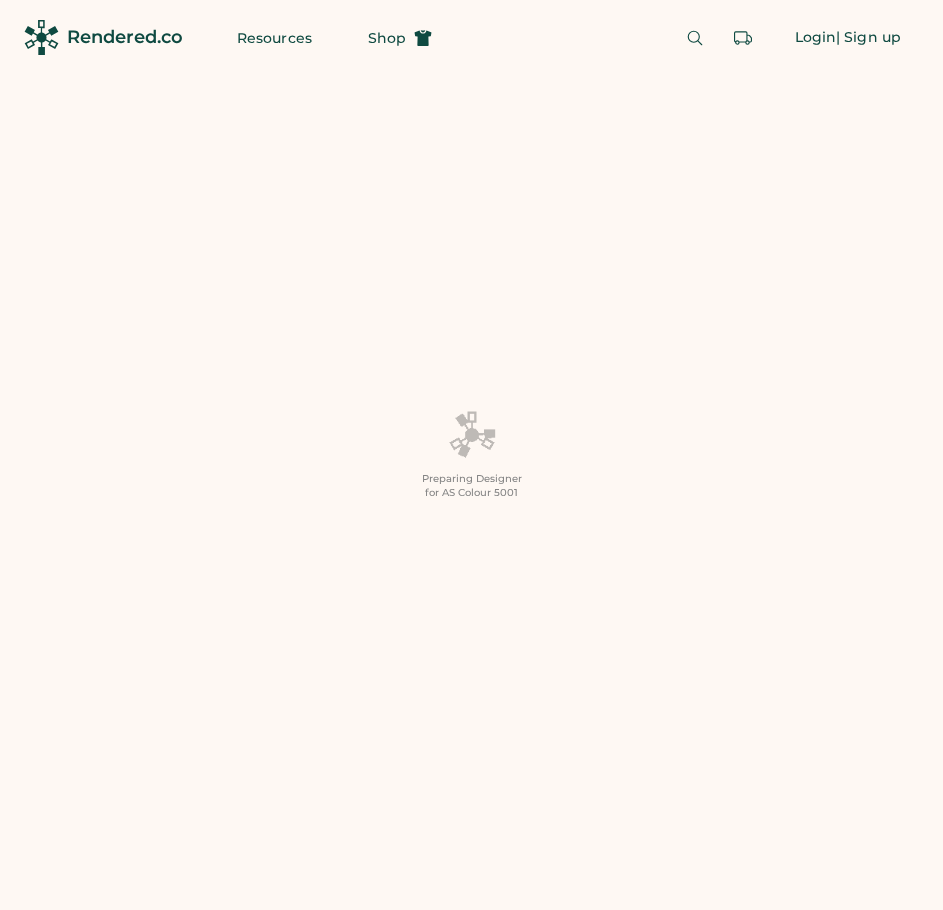 scroll, scrollTop: 0, scrollLeft: 0, axis: both 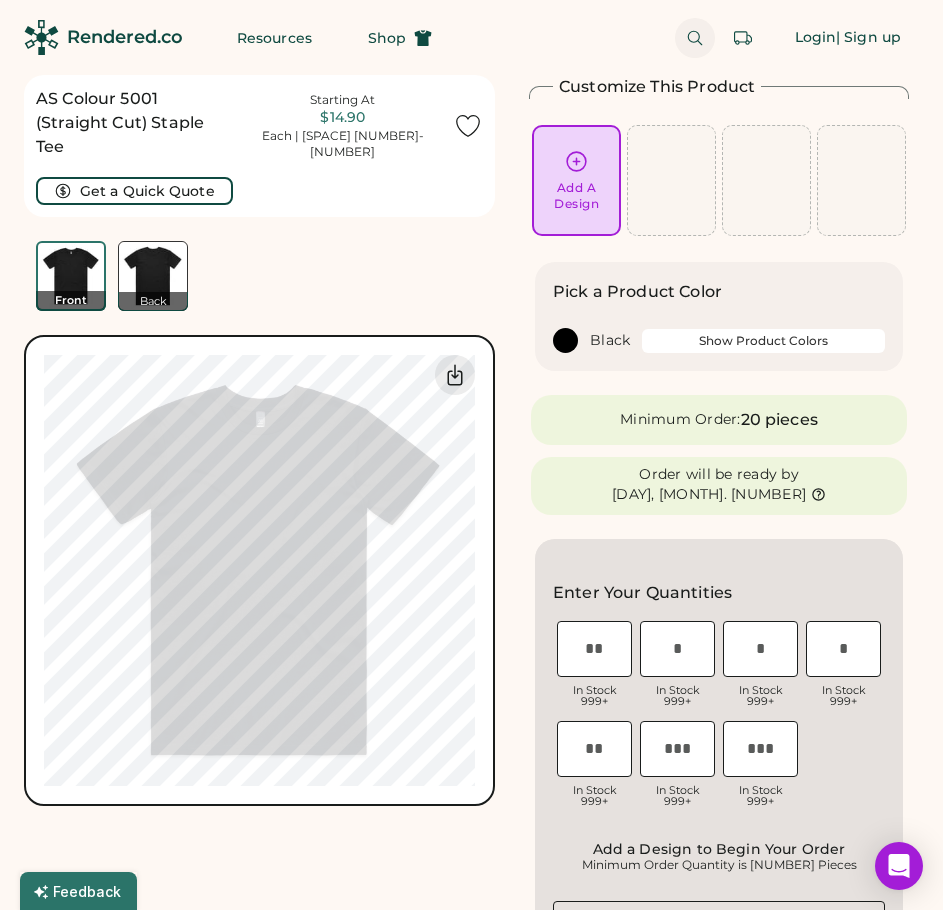 click at bounding box center (695, 38) 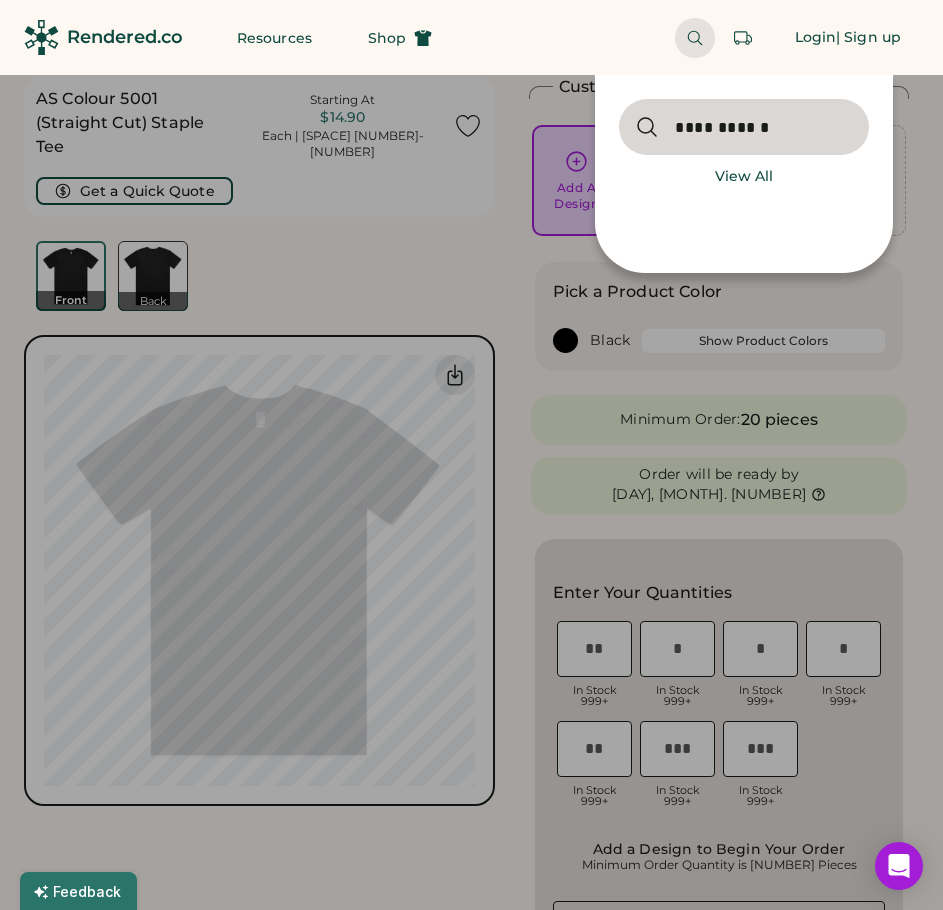 type on "**********" 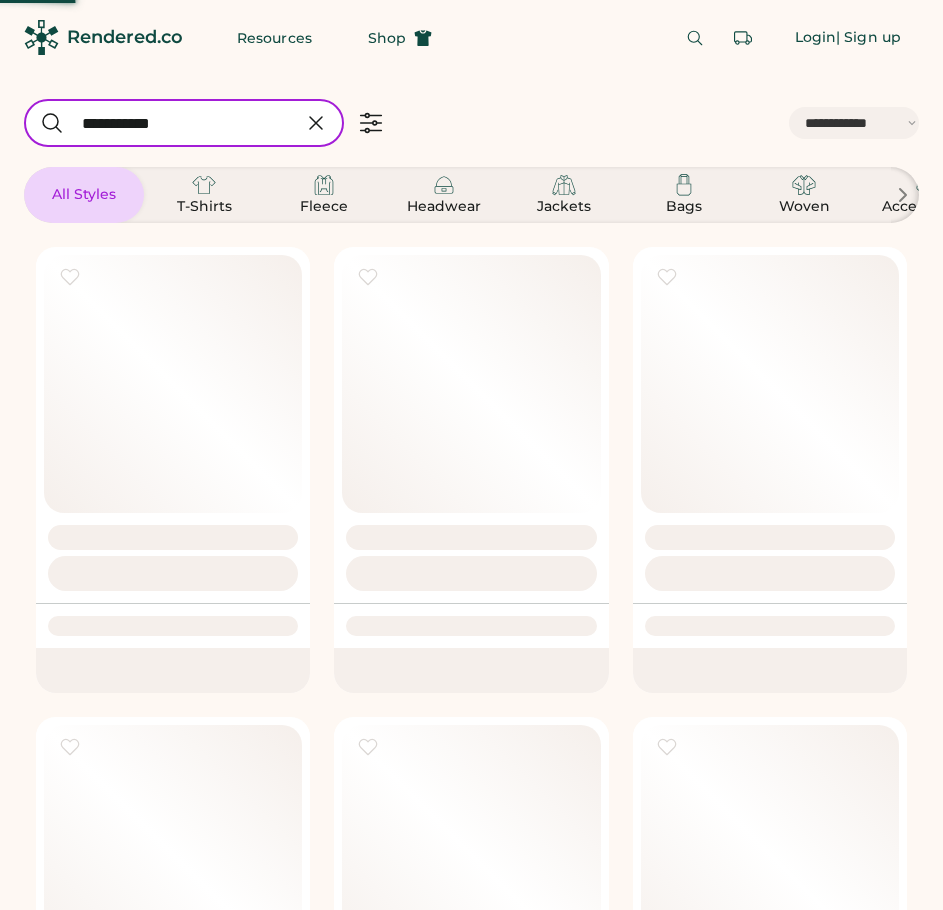 scroll, scrollTop: 0, scrollLeft: 0, axis: both 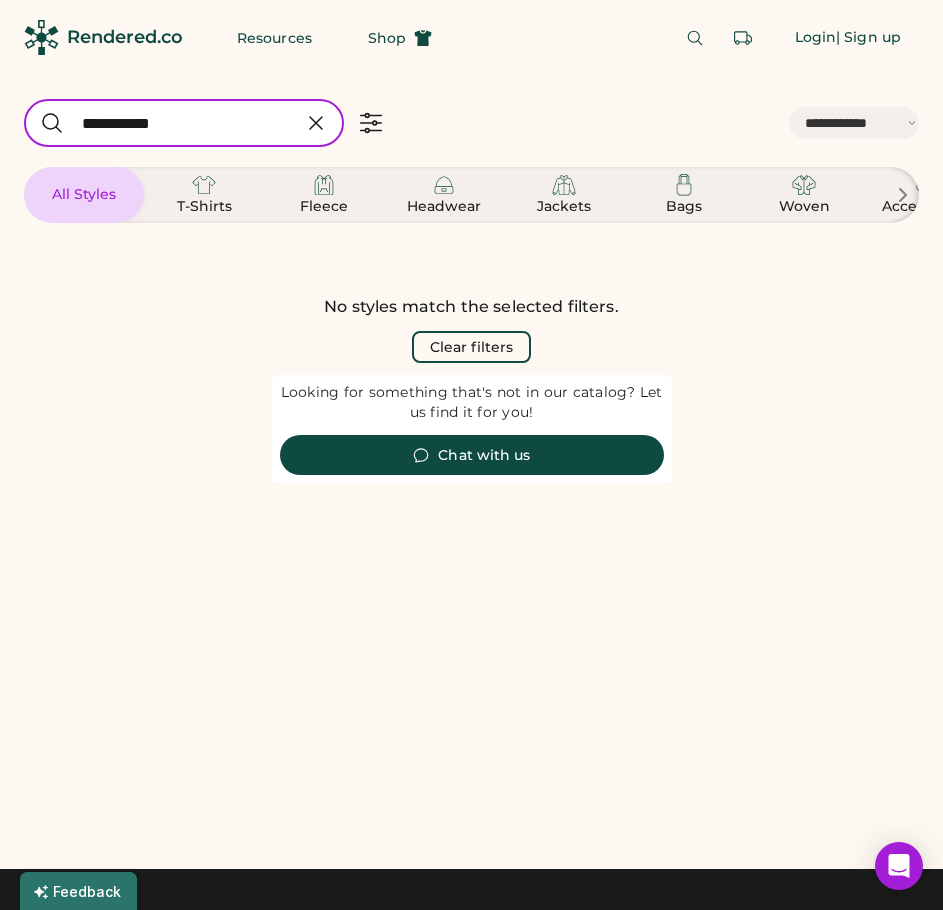 click at bounding box center [316, 123] 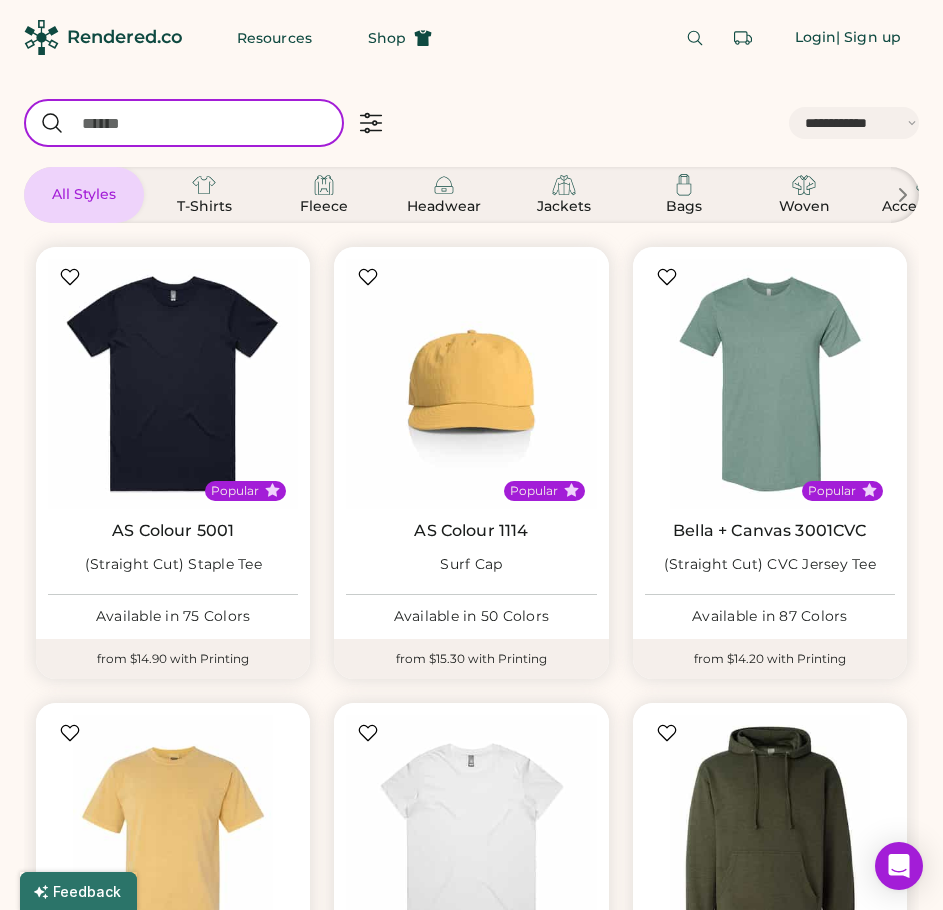 click on "Rendered.co" at bounding box center (125, 37) 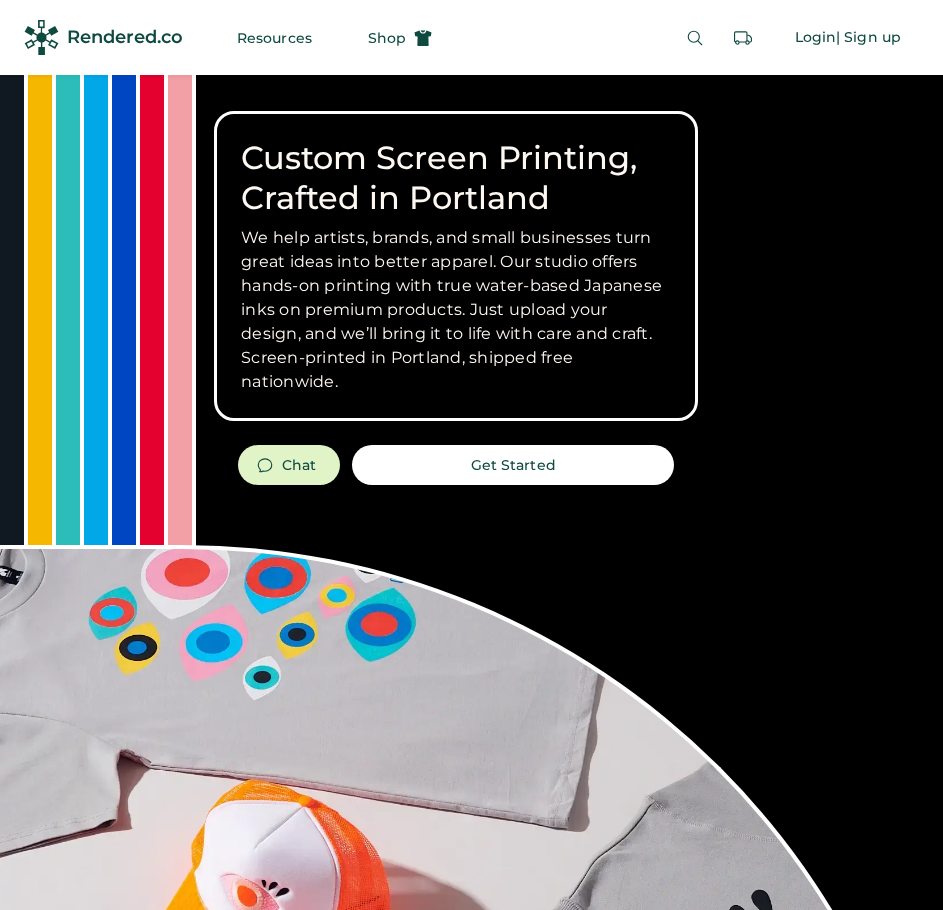 scroll, scrollTop: 0, scrollLeft: 0, axis: both 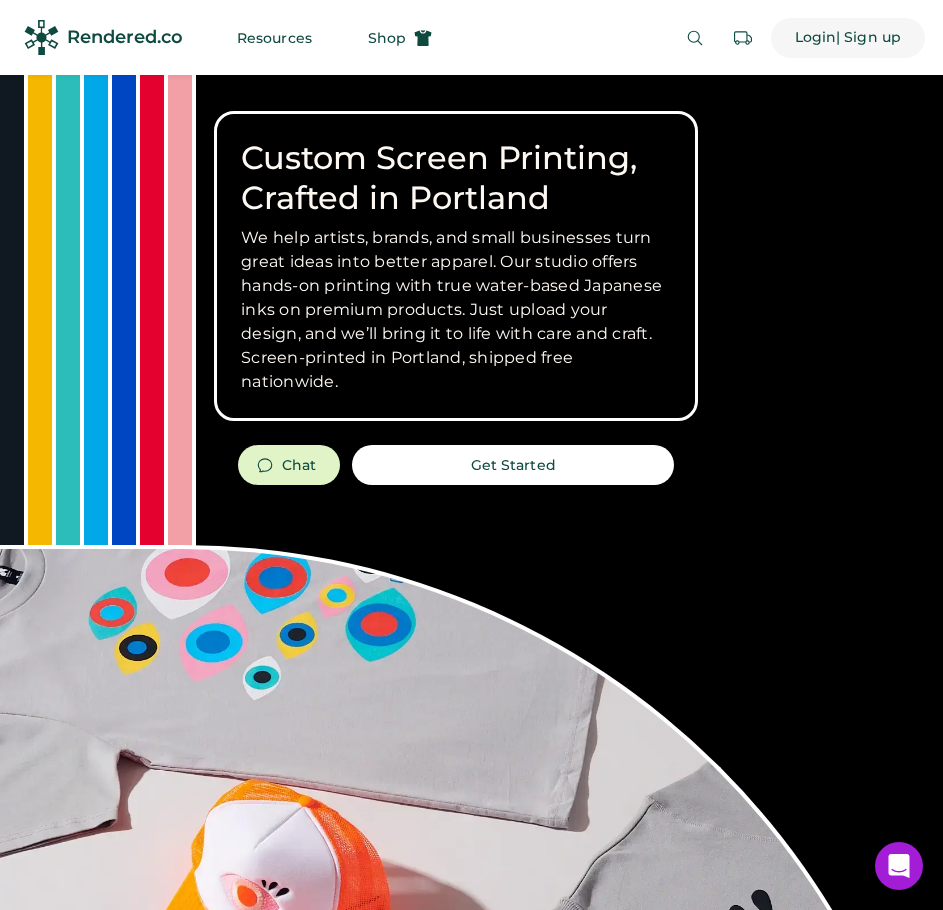 click on "| Sign up" at bounding box center [868, 38] 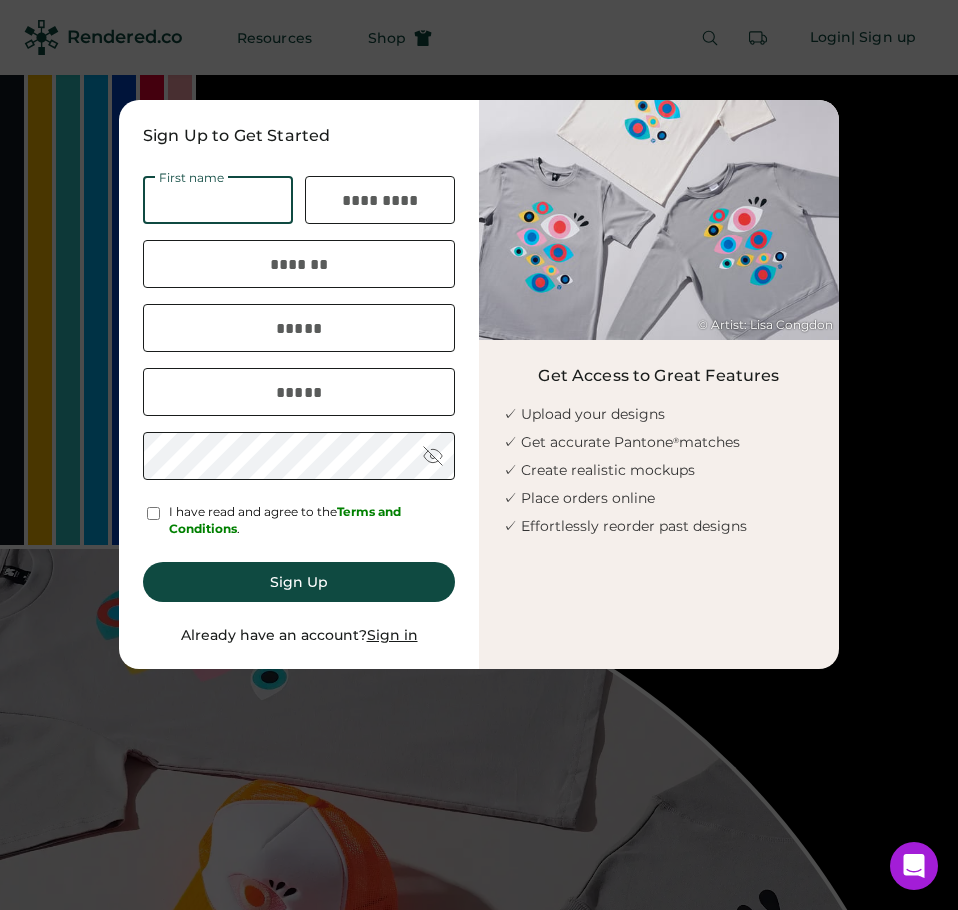 click at bounding box center (479, 455) 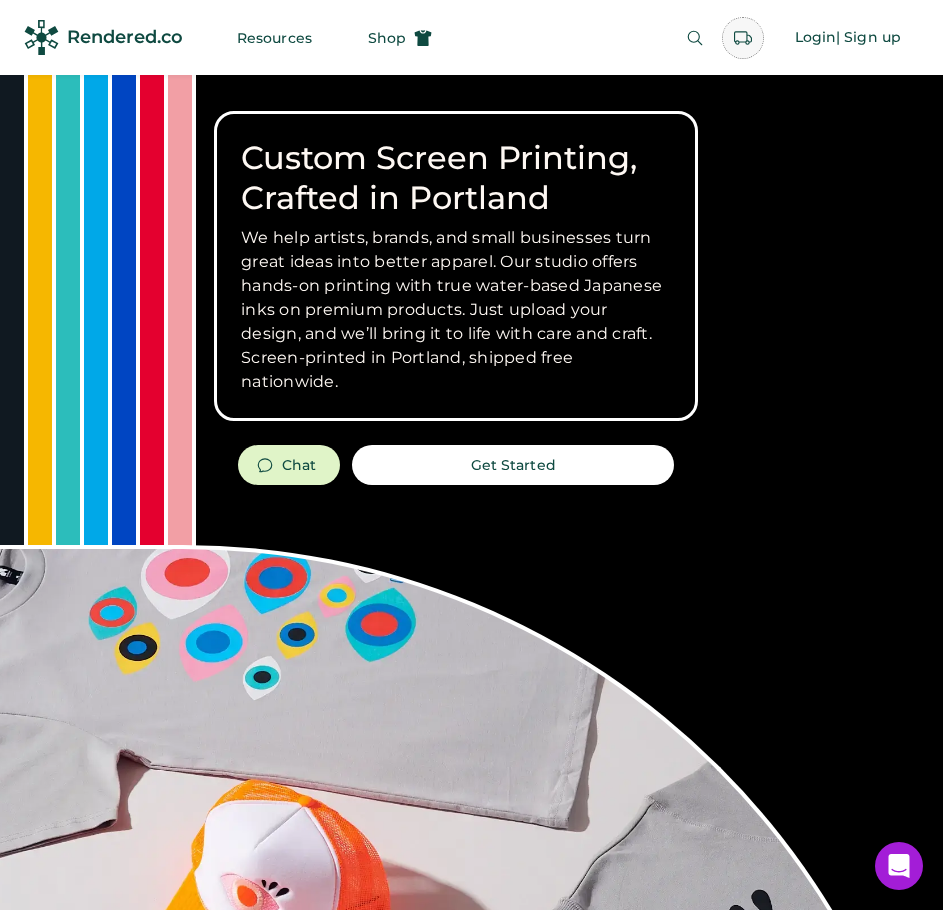 click at bounding box center (743, 38) 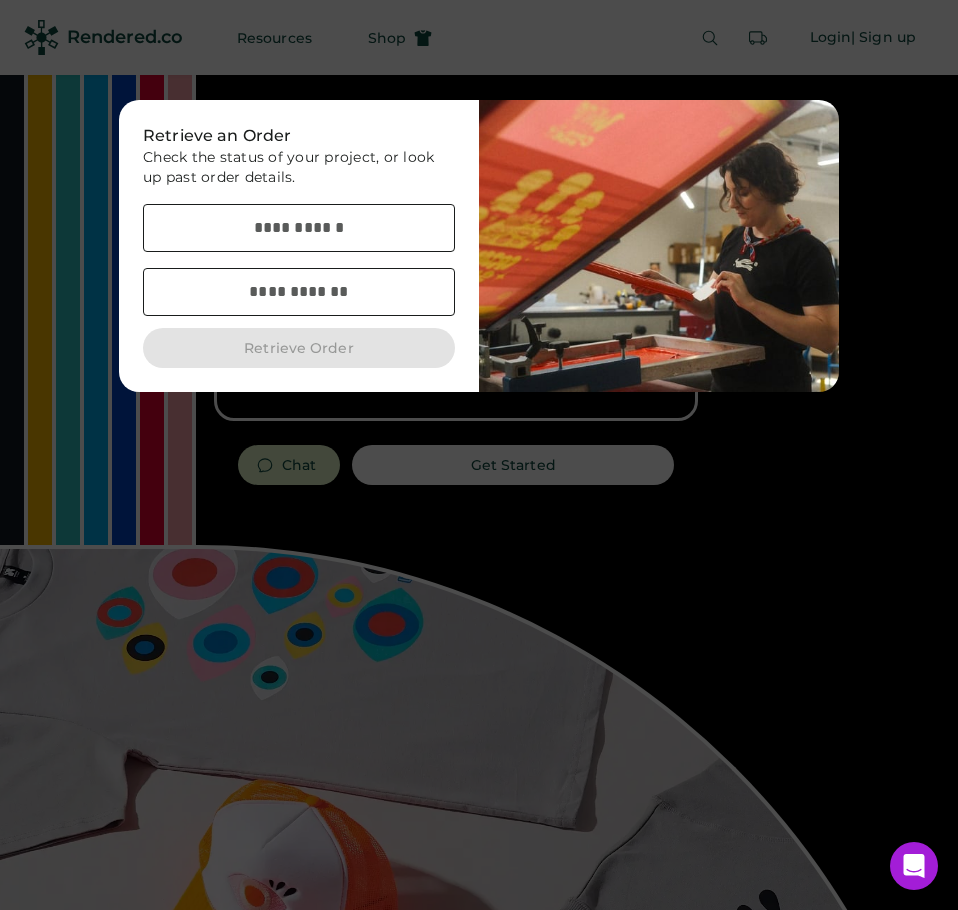 click at bounding box center [479, 455] 